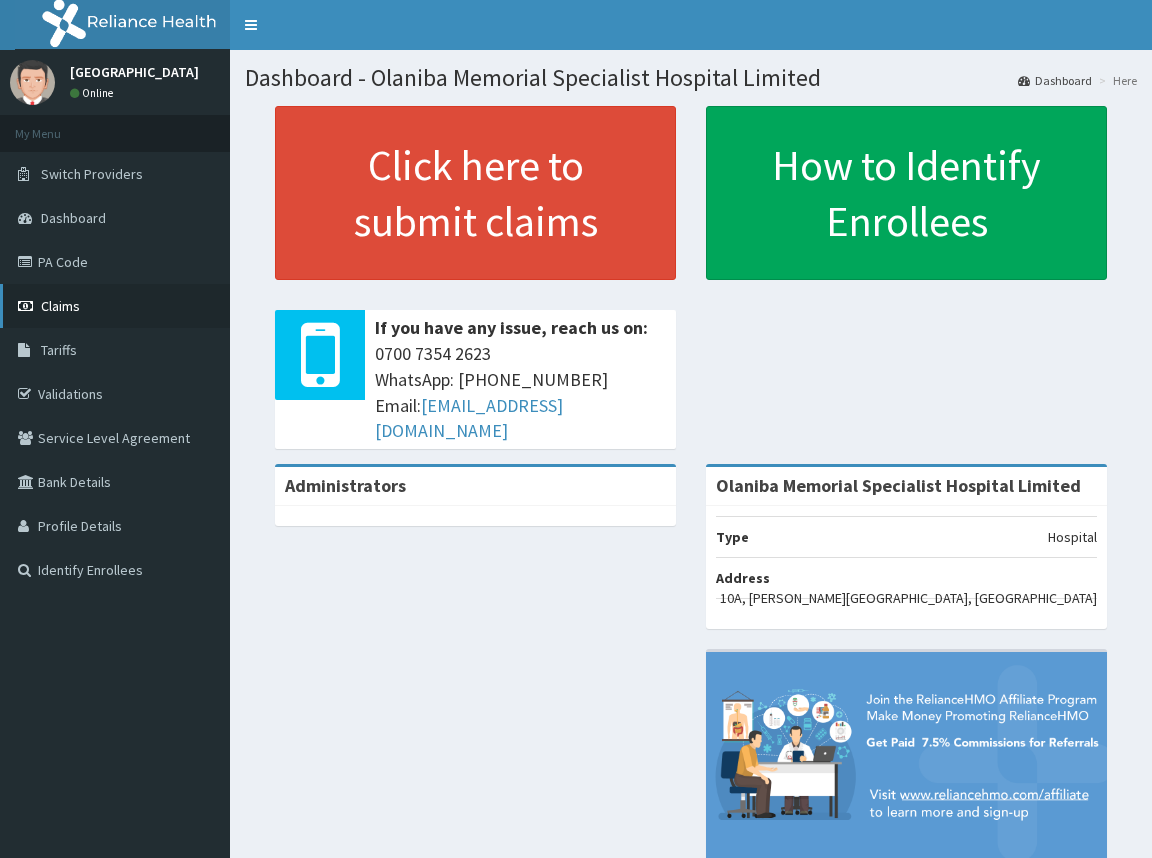 scroll, scrollTop: 0, scrollLeft: 0, axis: both 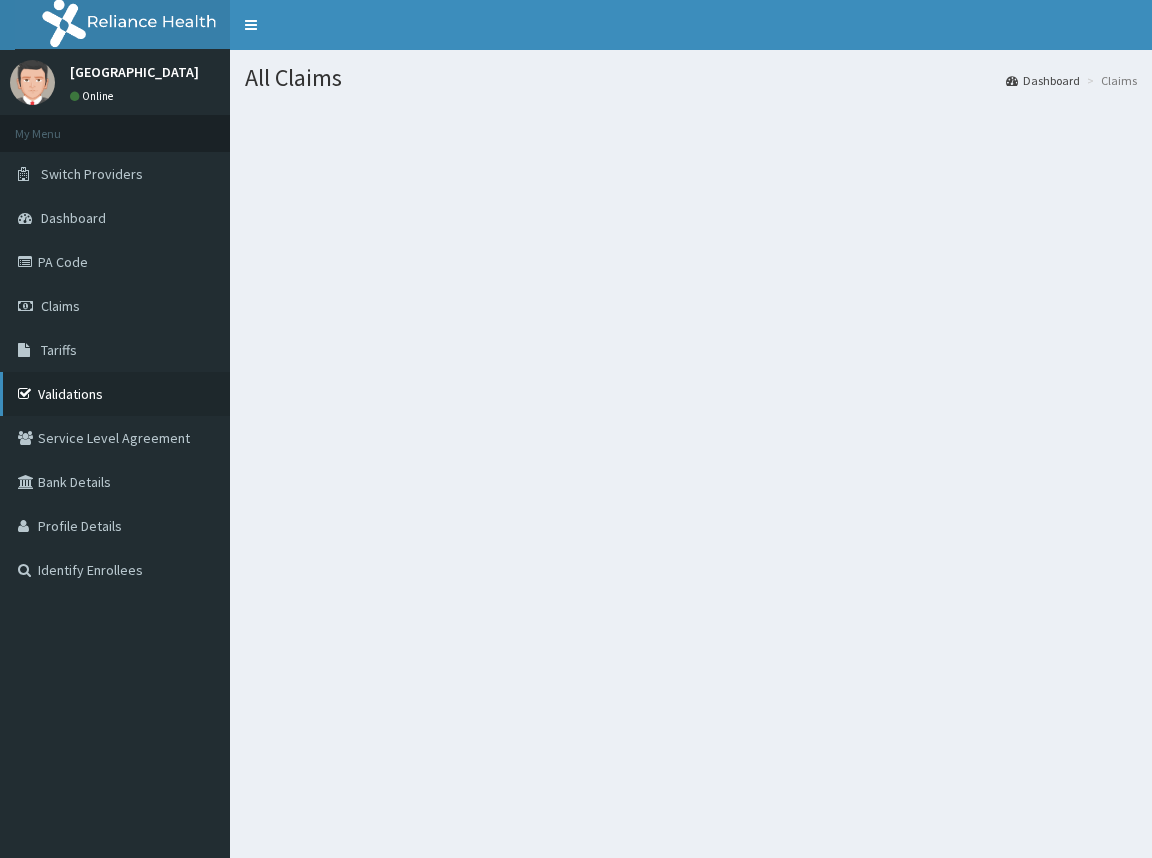 click on "Validations" at bounding box center (115, 394) 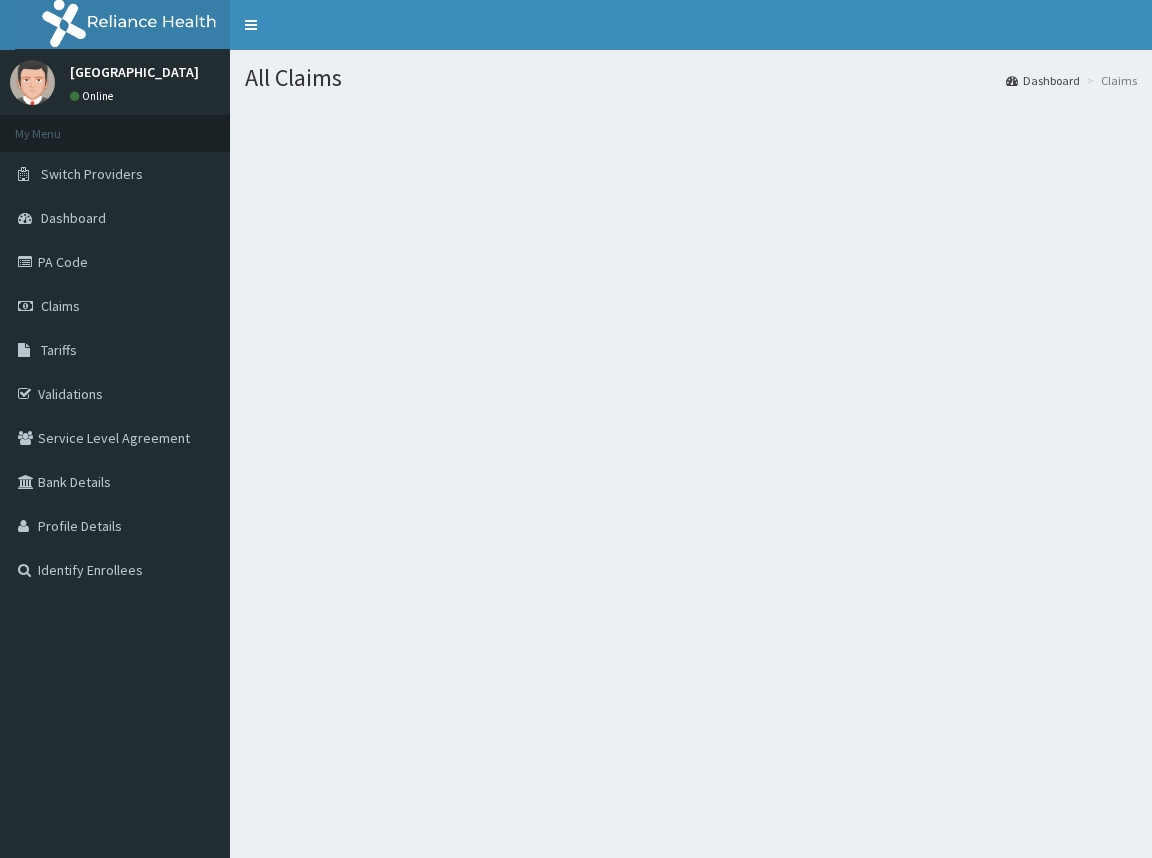 scroll, scrollTop: 0, scrollLeft: 0, axis: both 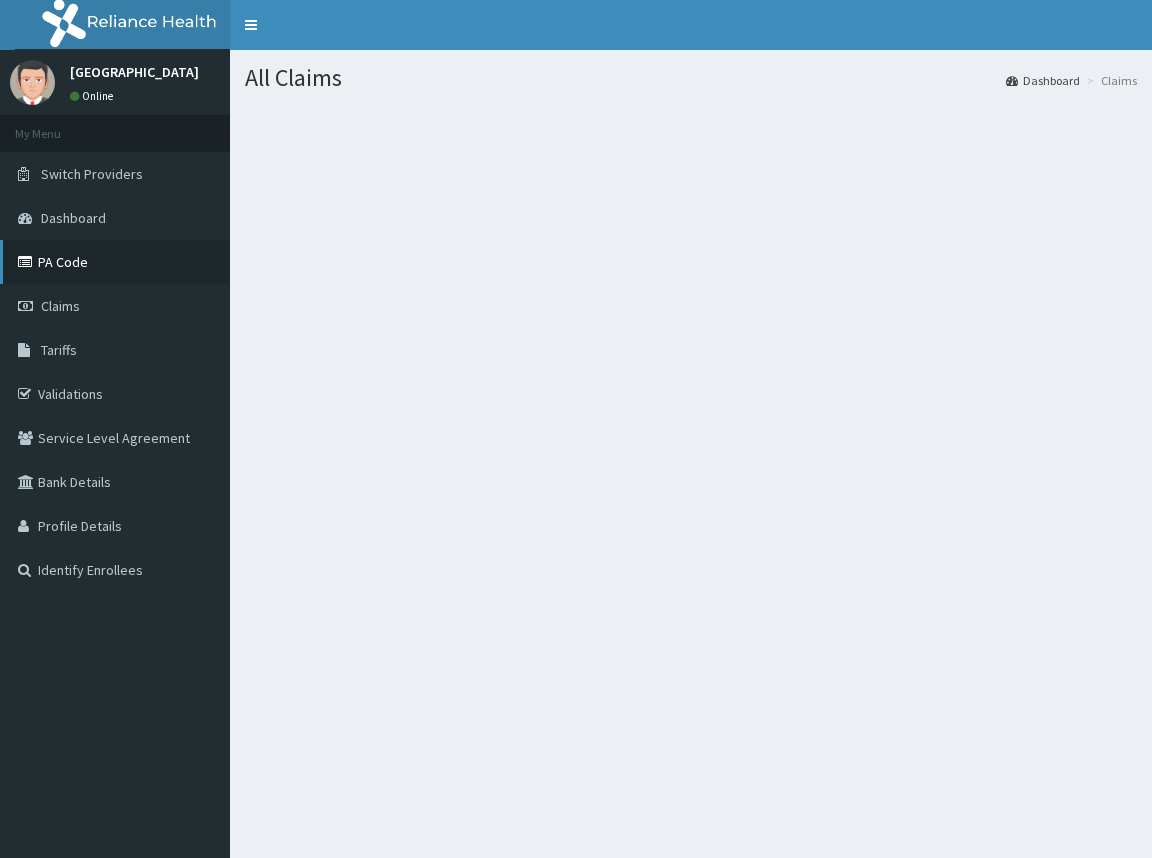 click on "PA Code" at bounding box center [115, 262] 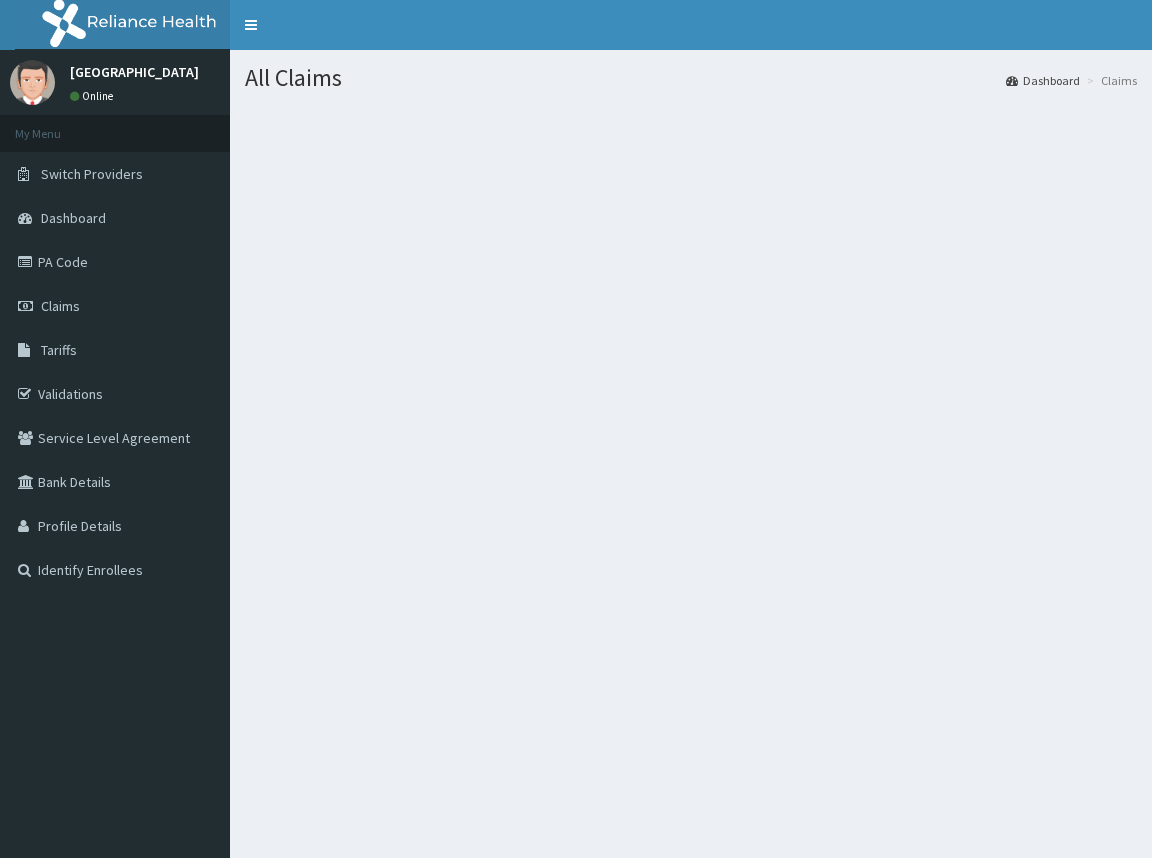 scroll, scrollTop: 0, scrollLeft: 0, axis: both 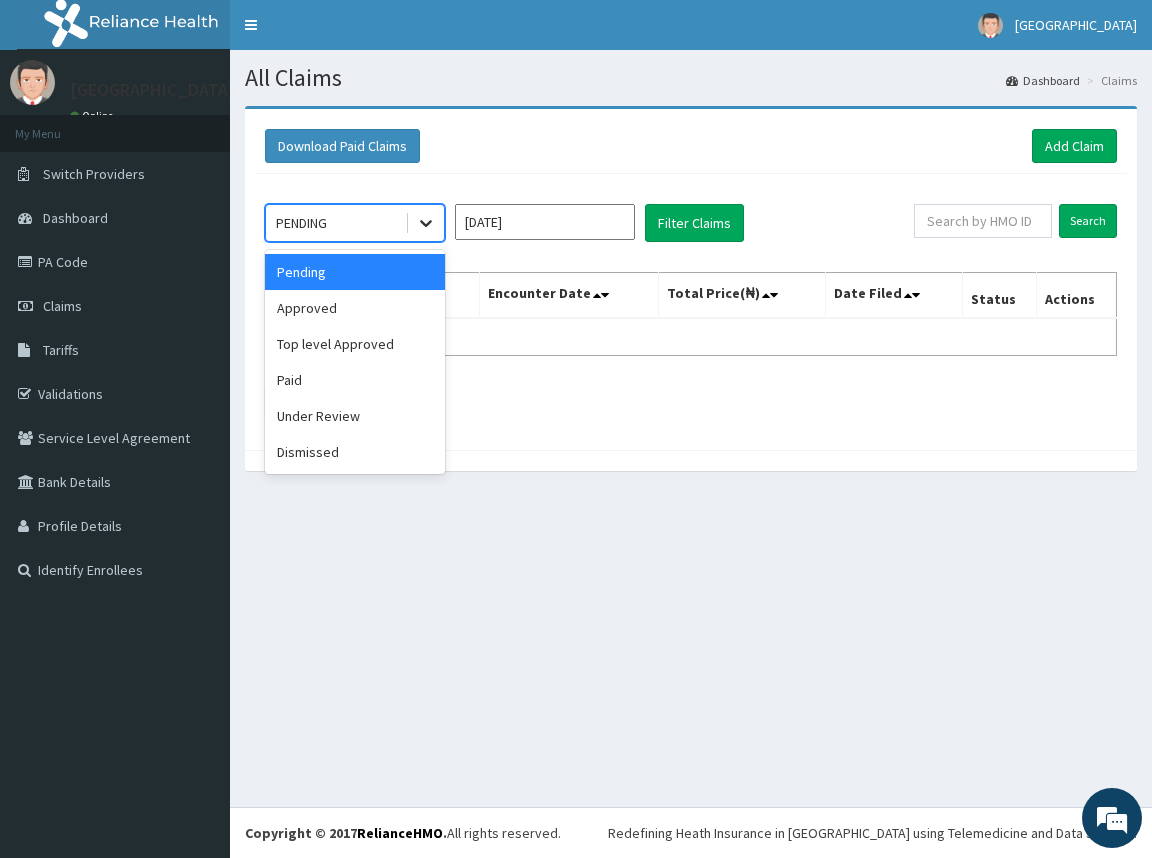 click 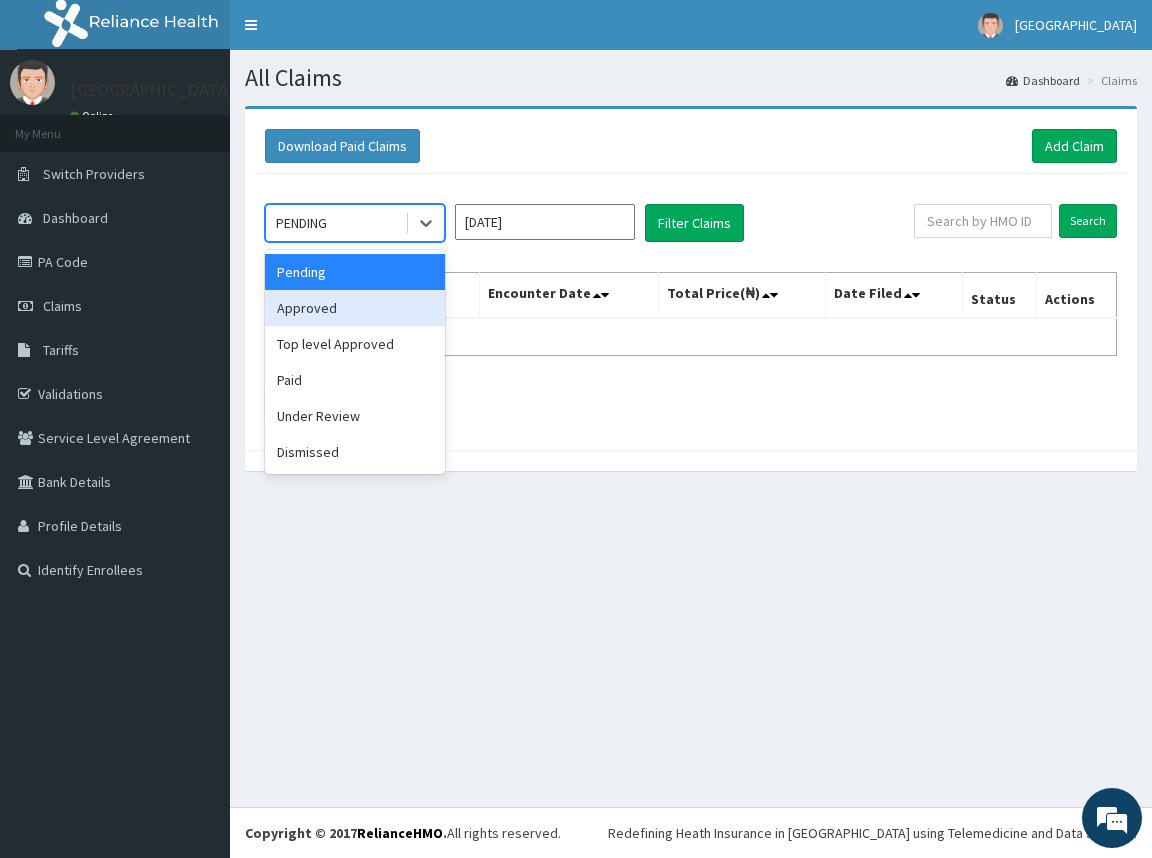 click on "Approved" at bounding box center (355, 308) 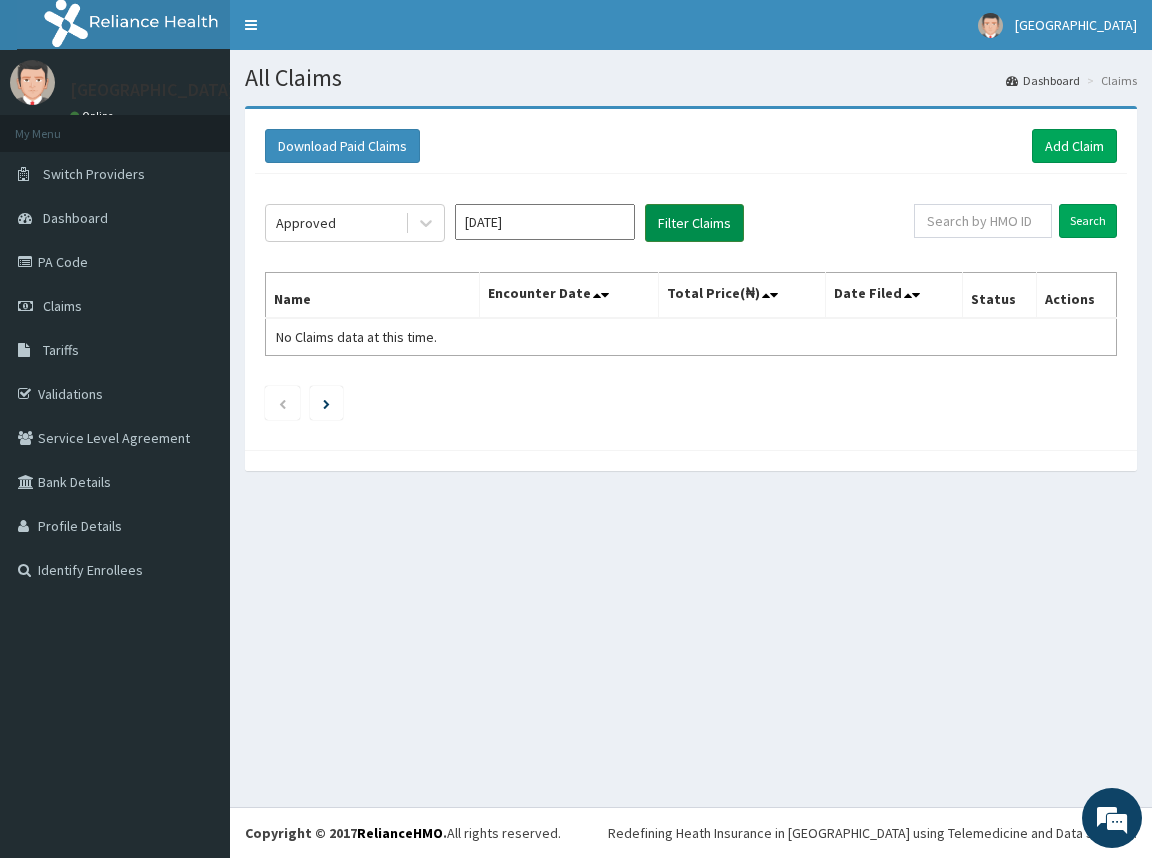 click on "Filter Claims" at bounding box center (694, 223) 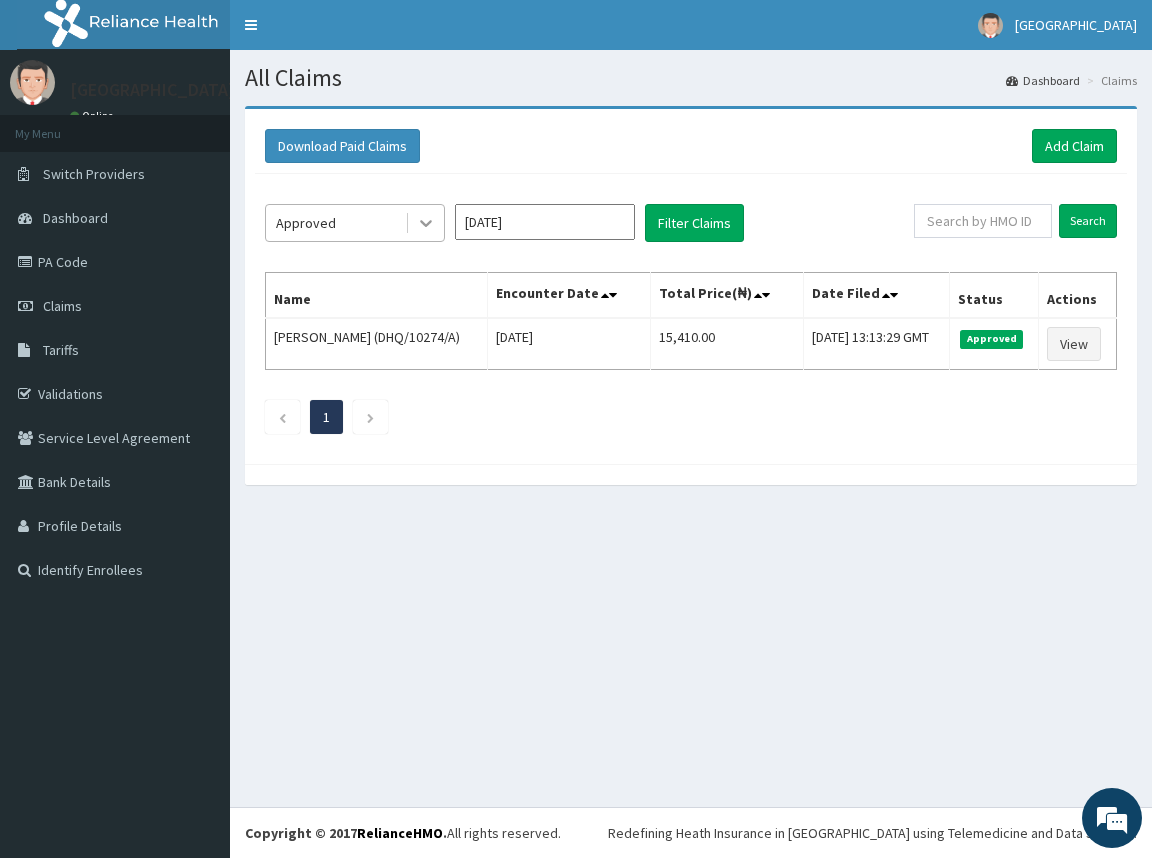 click 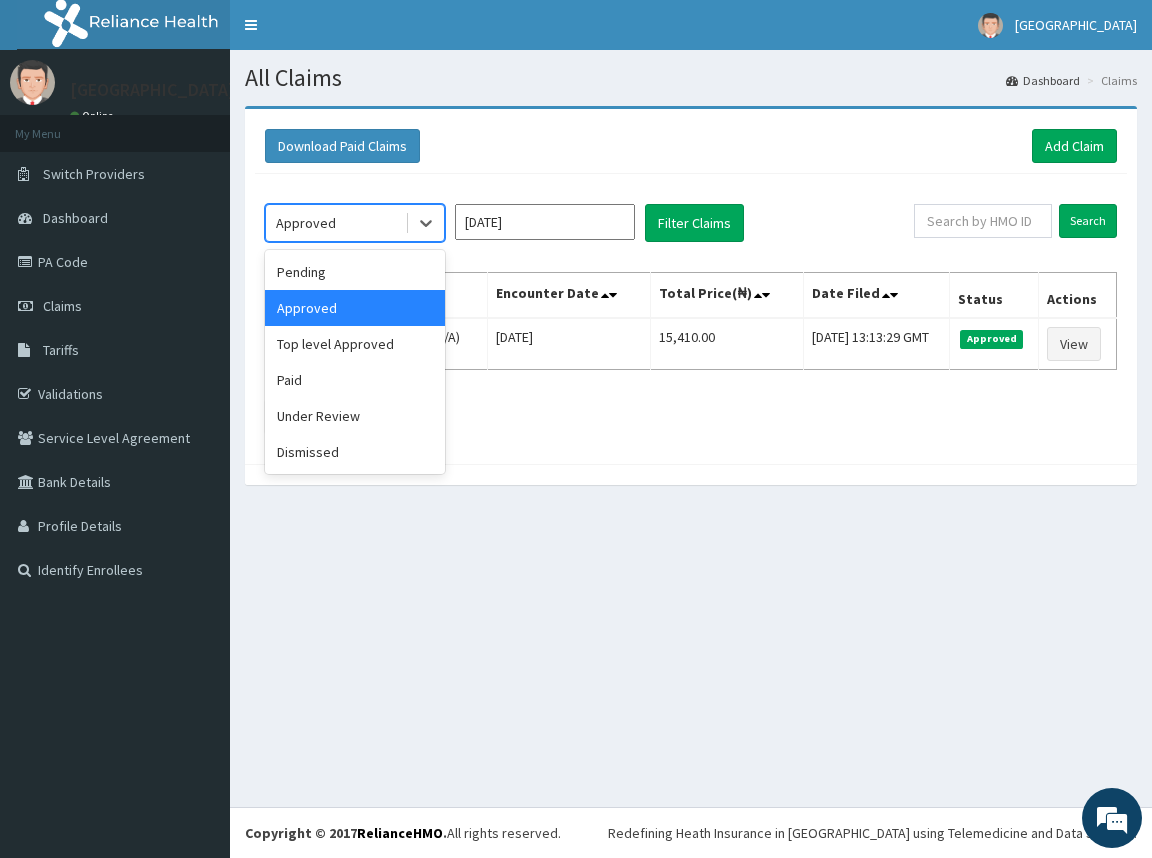 click on "Approved" at bounding box center [355, 308] 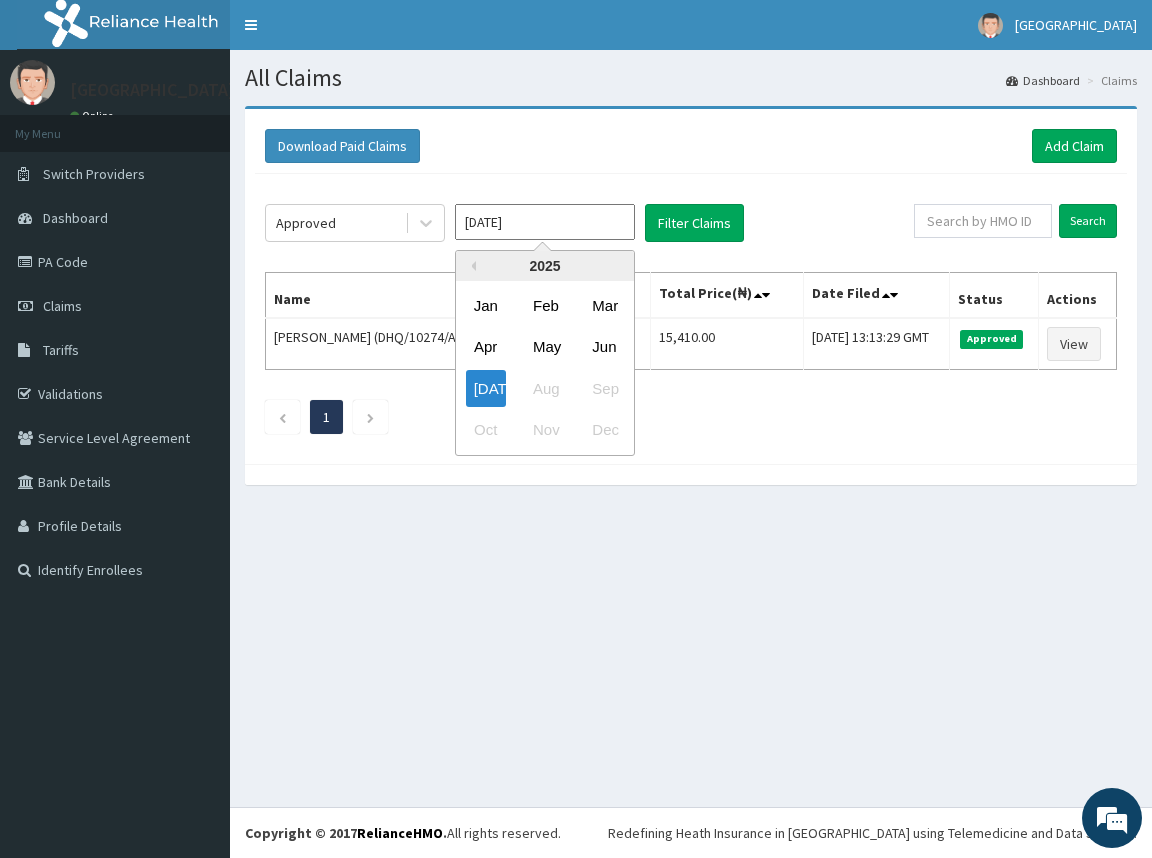 click on "Jul 2025" at bounding box center [545, 222] 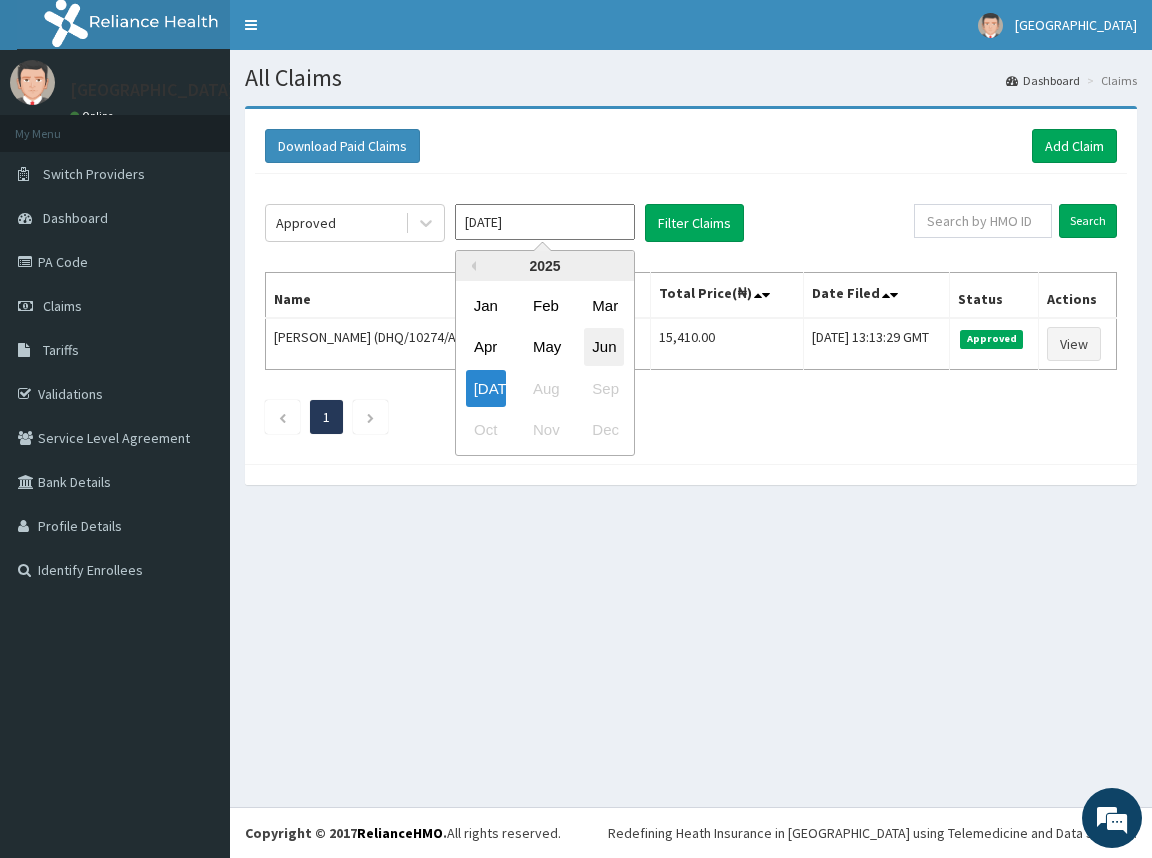 click on "Jun" at bounding box center [604, 347] 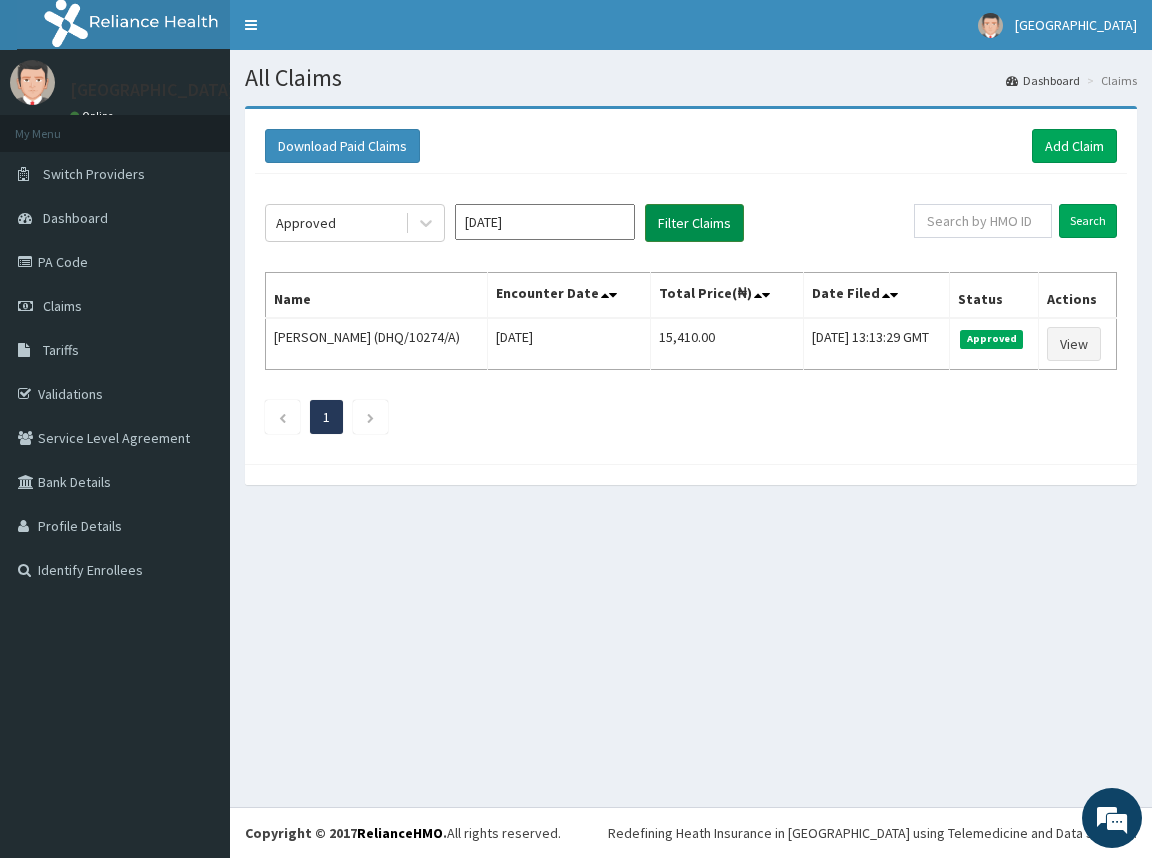 click on "Filter Claims" at bounding box center [694, 223] 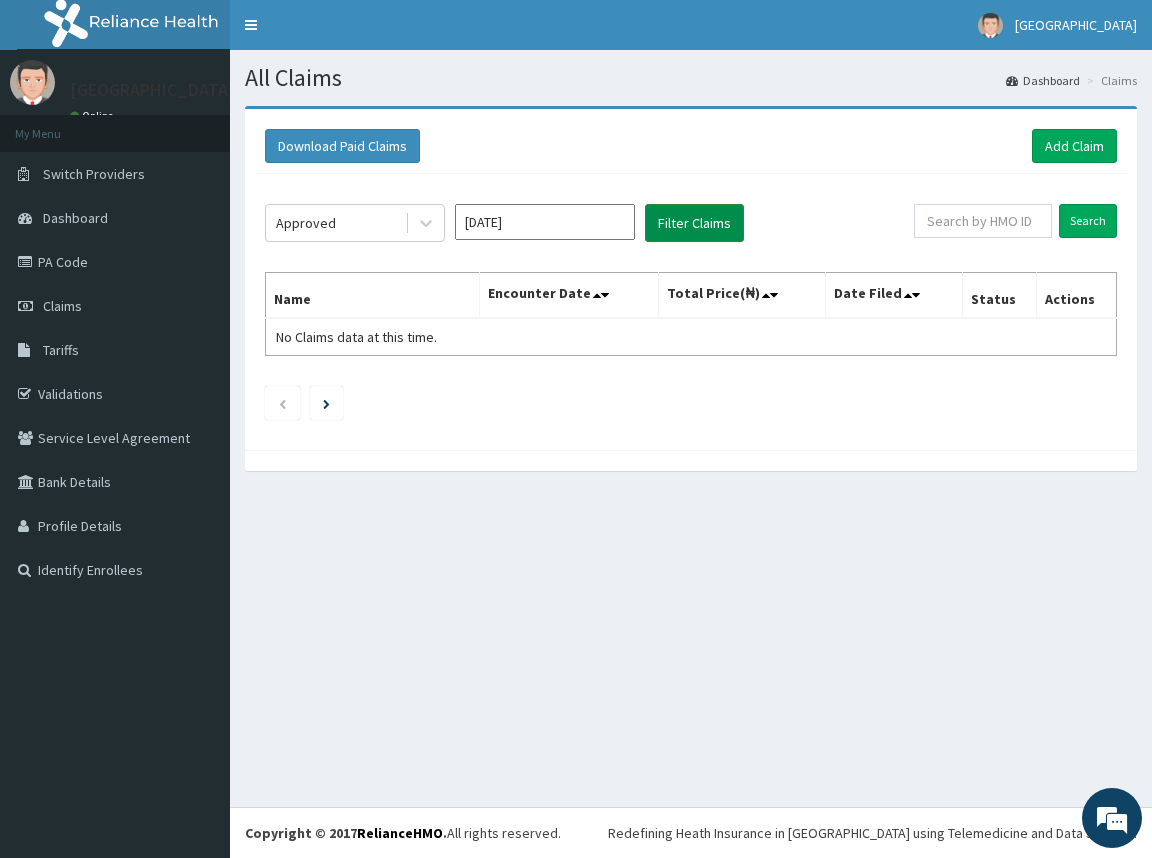 click on "Filter Claims" at bounding box center (694, 223) 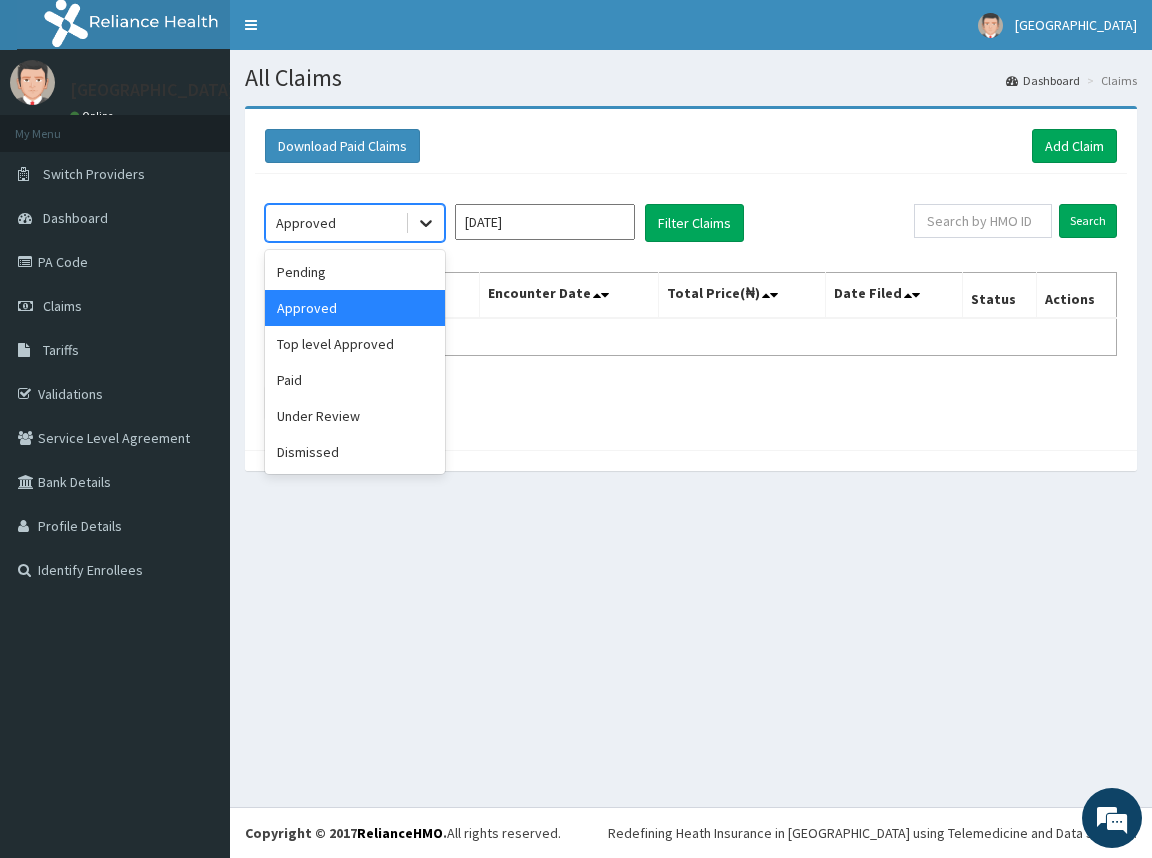 click 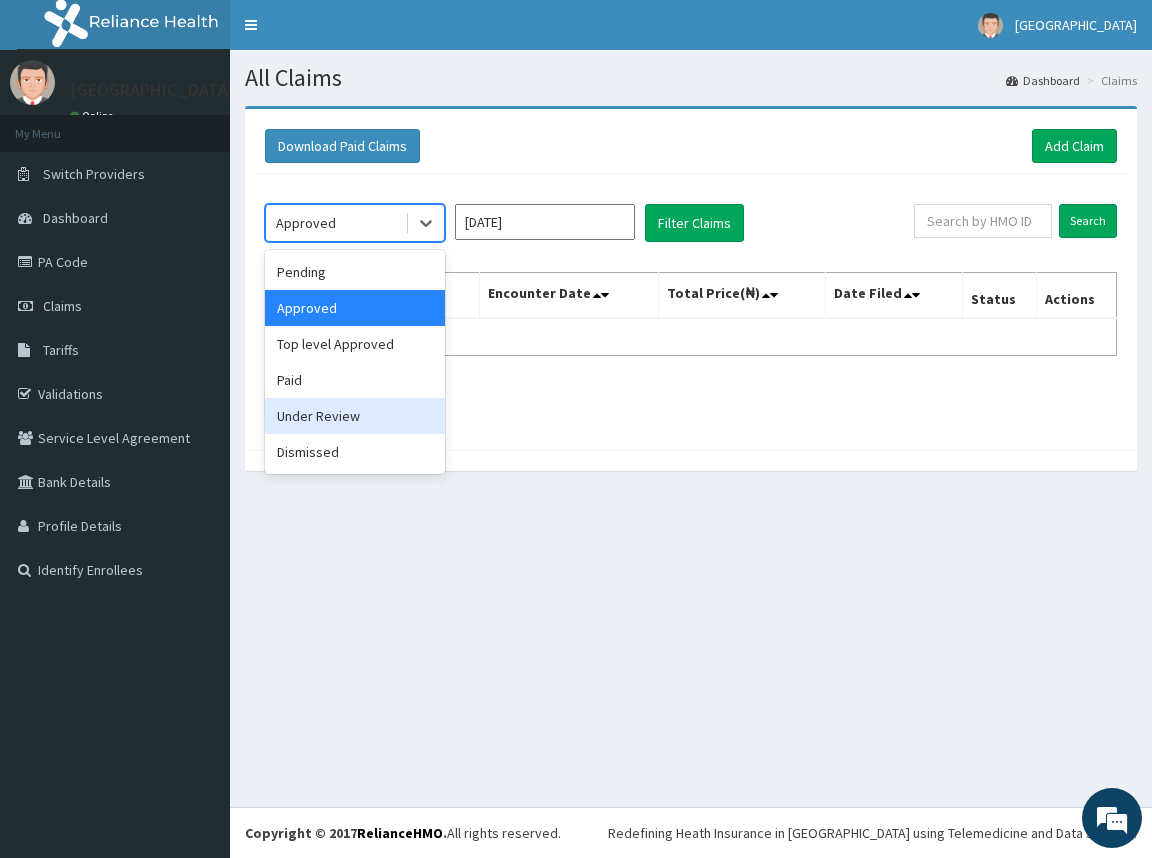 click on "Under Review" at bounding box center [355, 416] 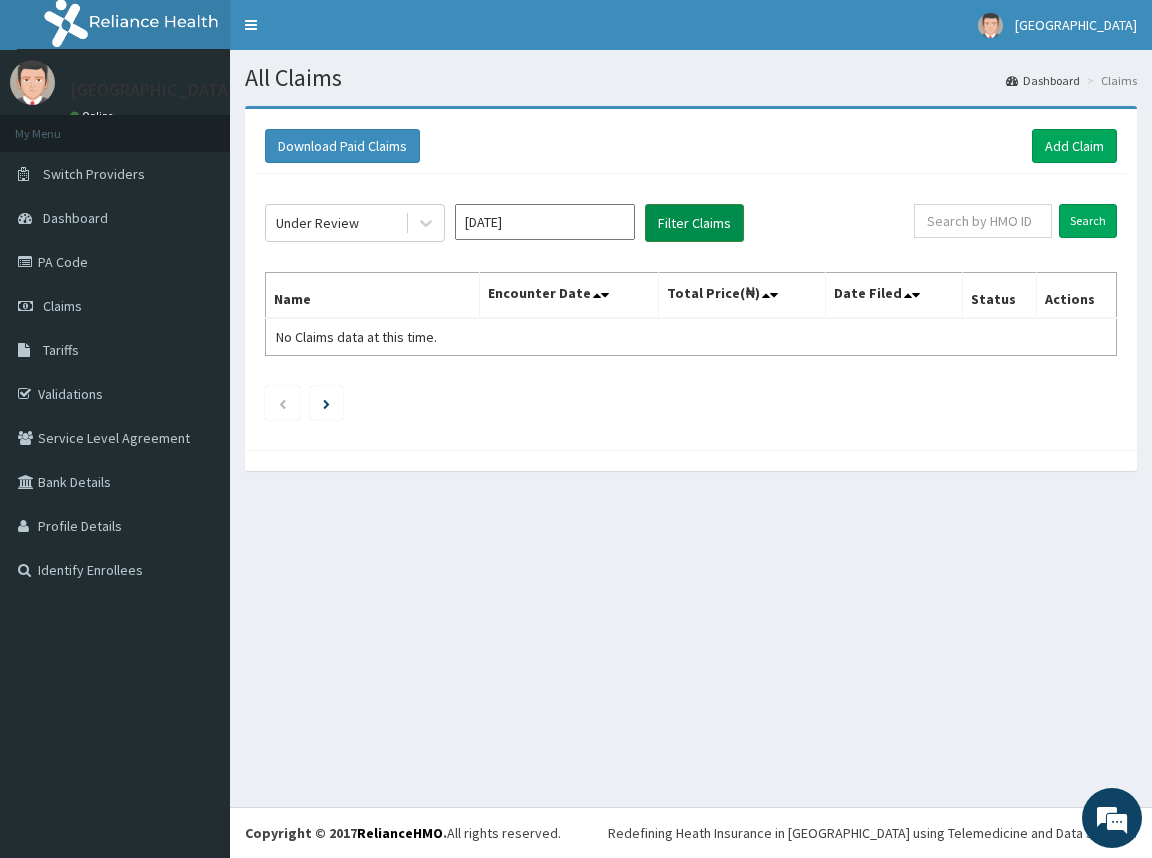 click on "Filter Claims" at bounding box center (694, 223) 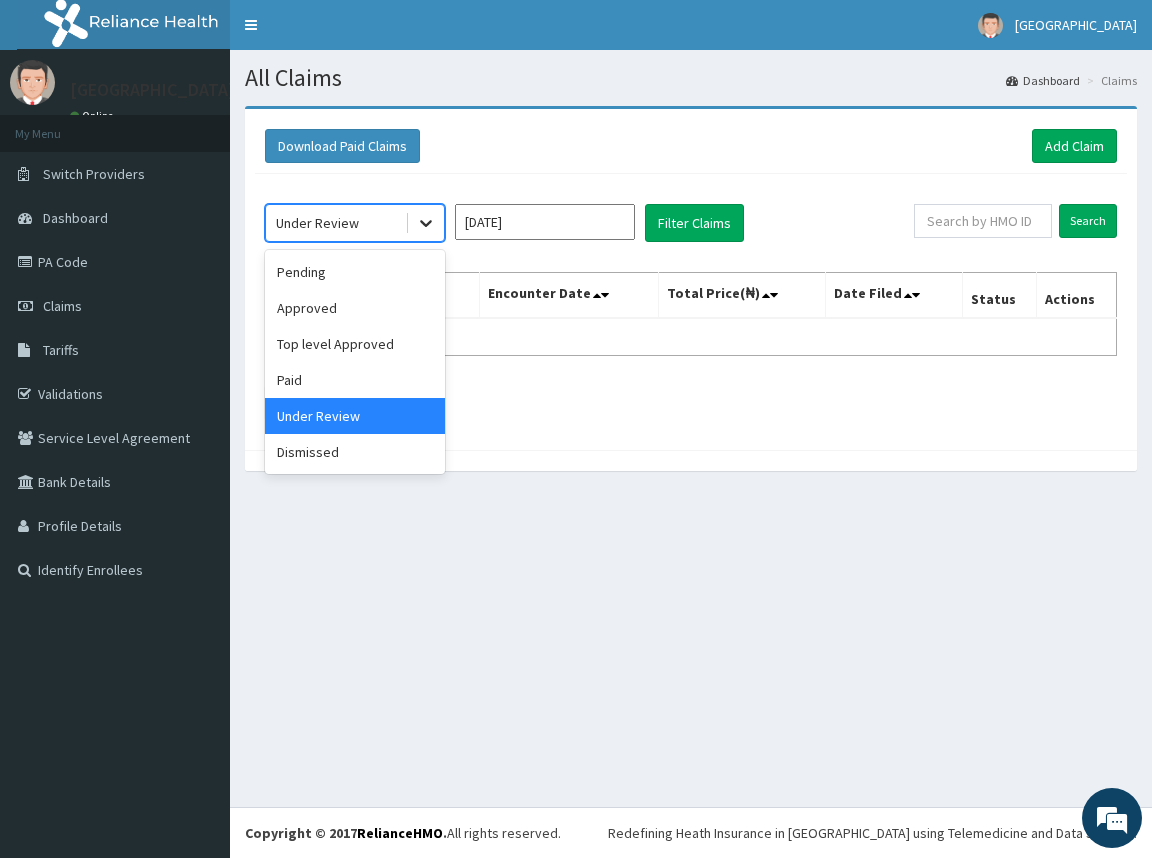 click 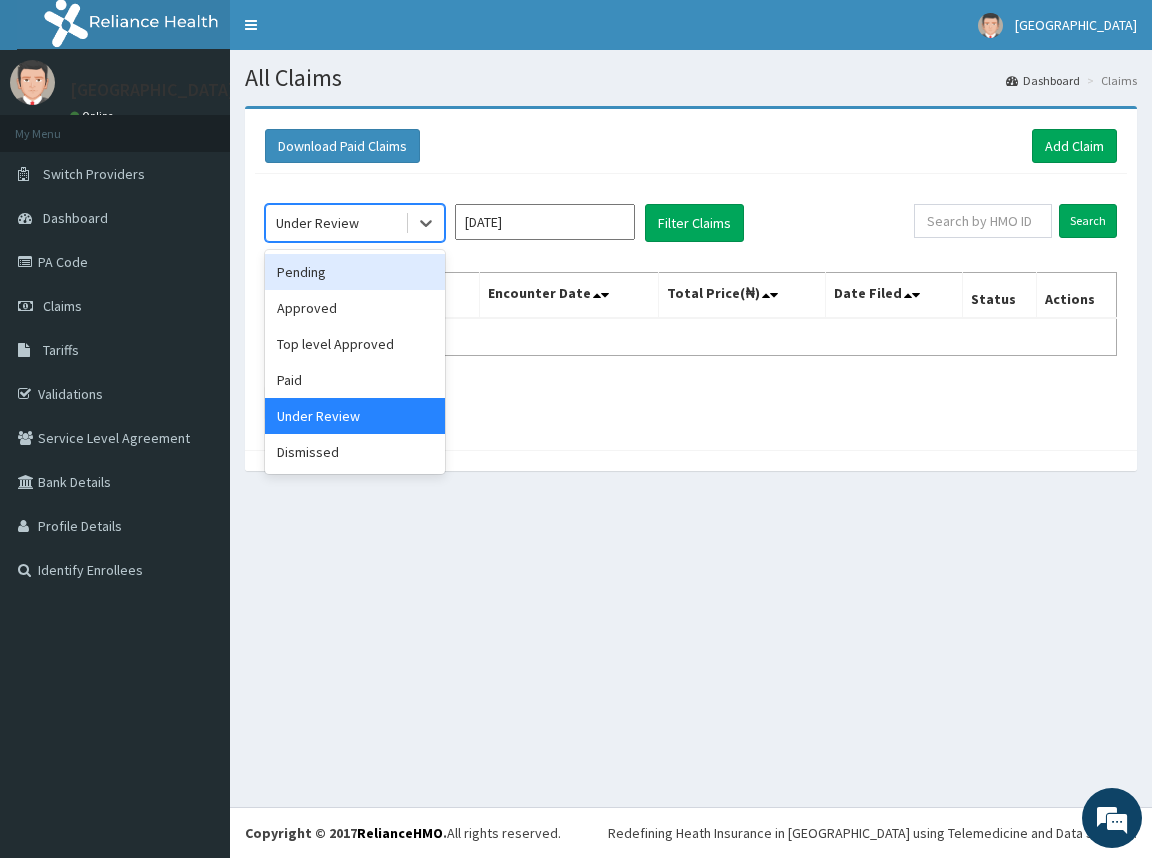 click on "Pending" at bounding box center [355, 272] 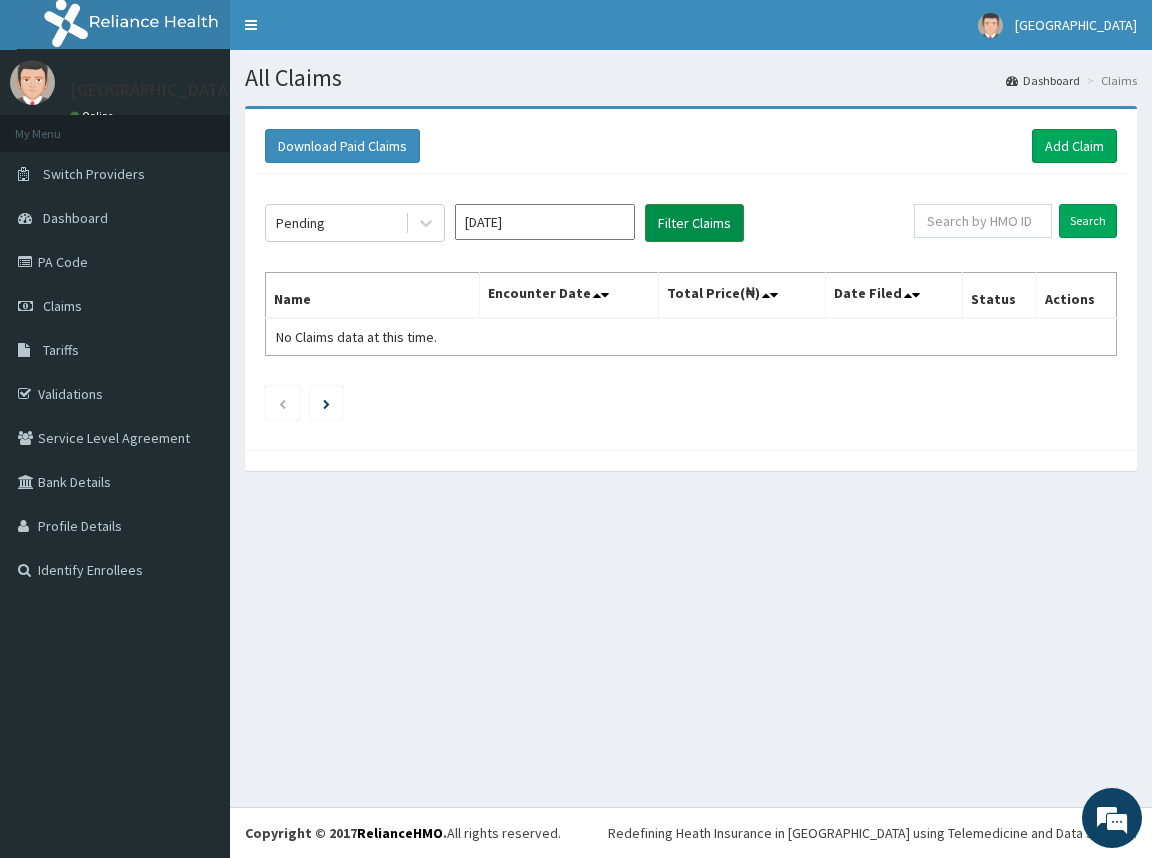 click on "Filter Claims" at bounding box center [694, 223] 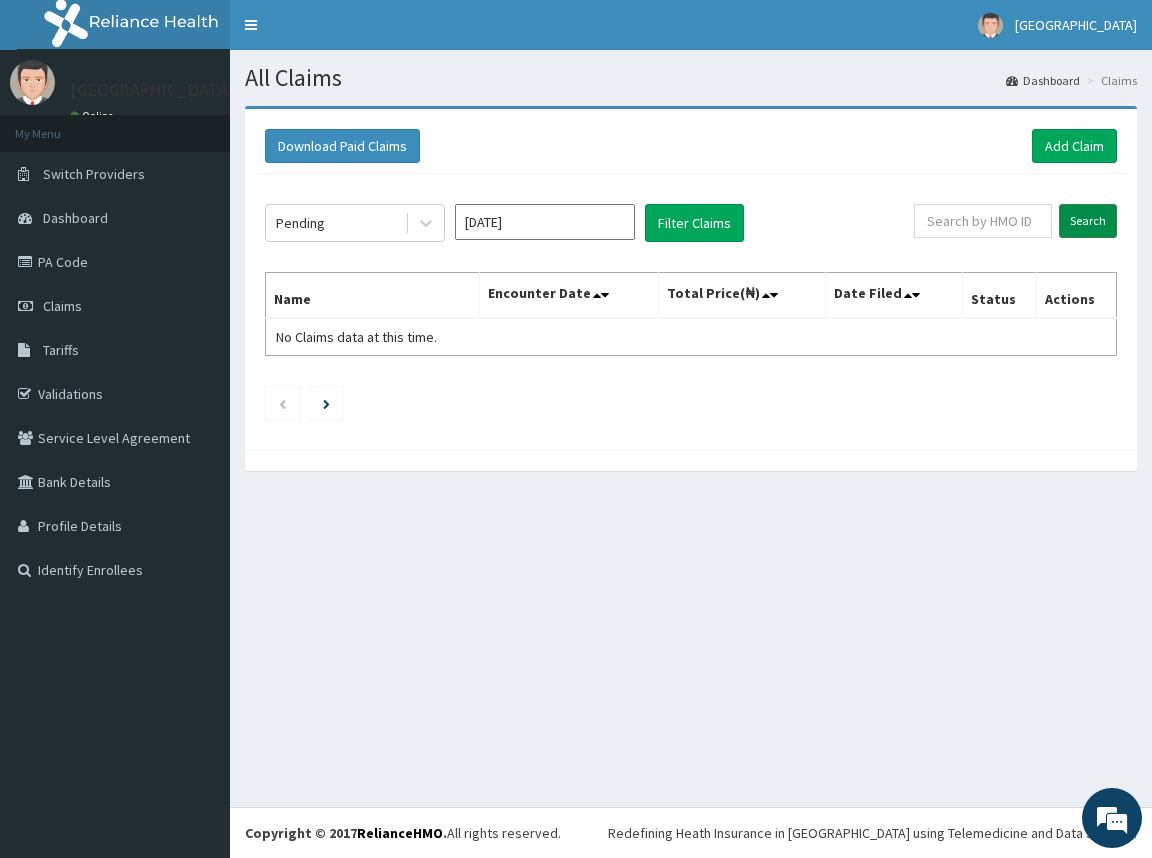 click on "Search" at bounding box center (1088, 221) 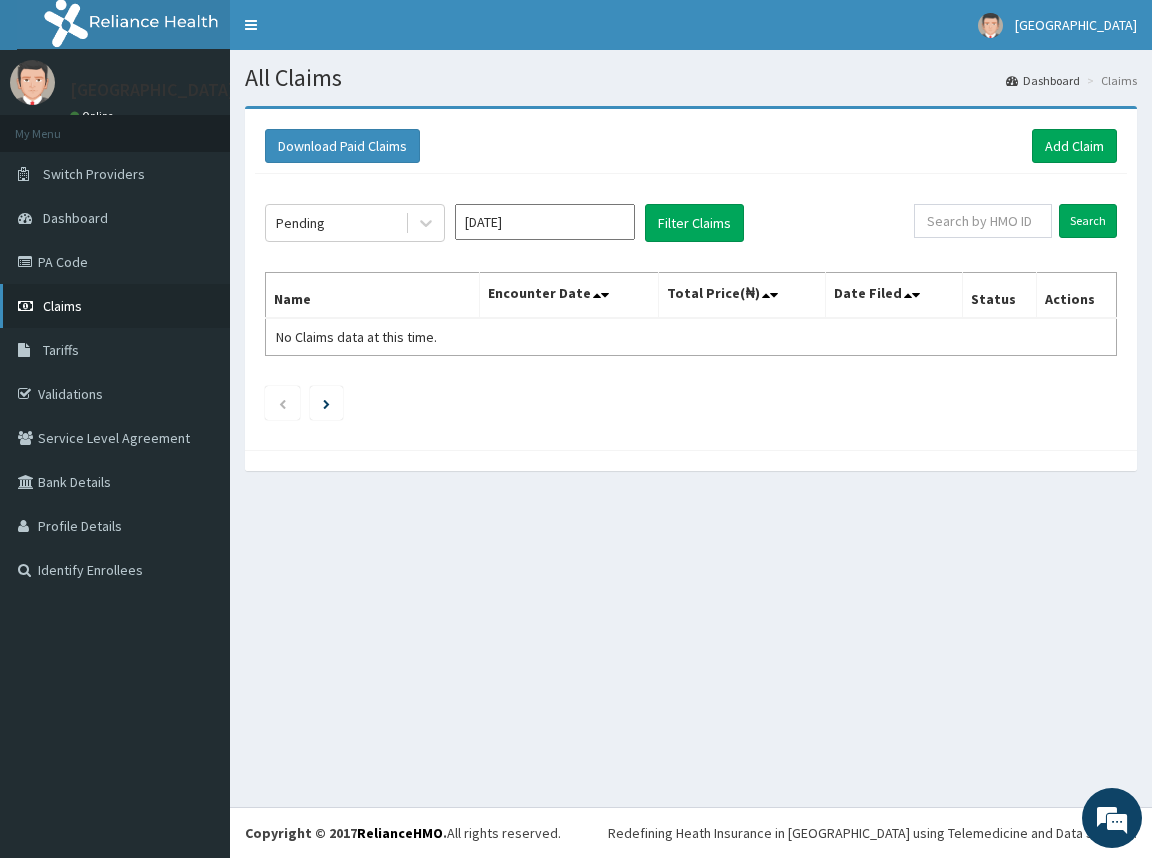 click on "Claims" at bounding box center [62, 306] 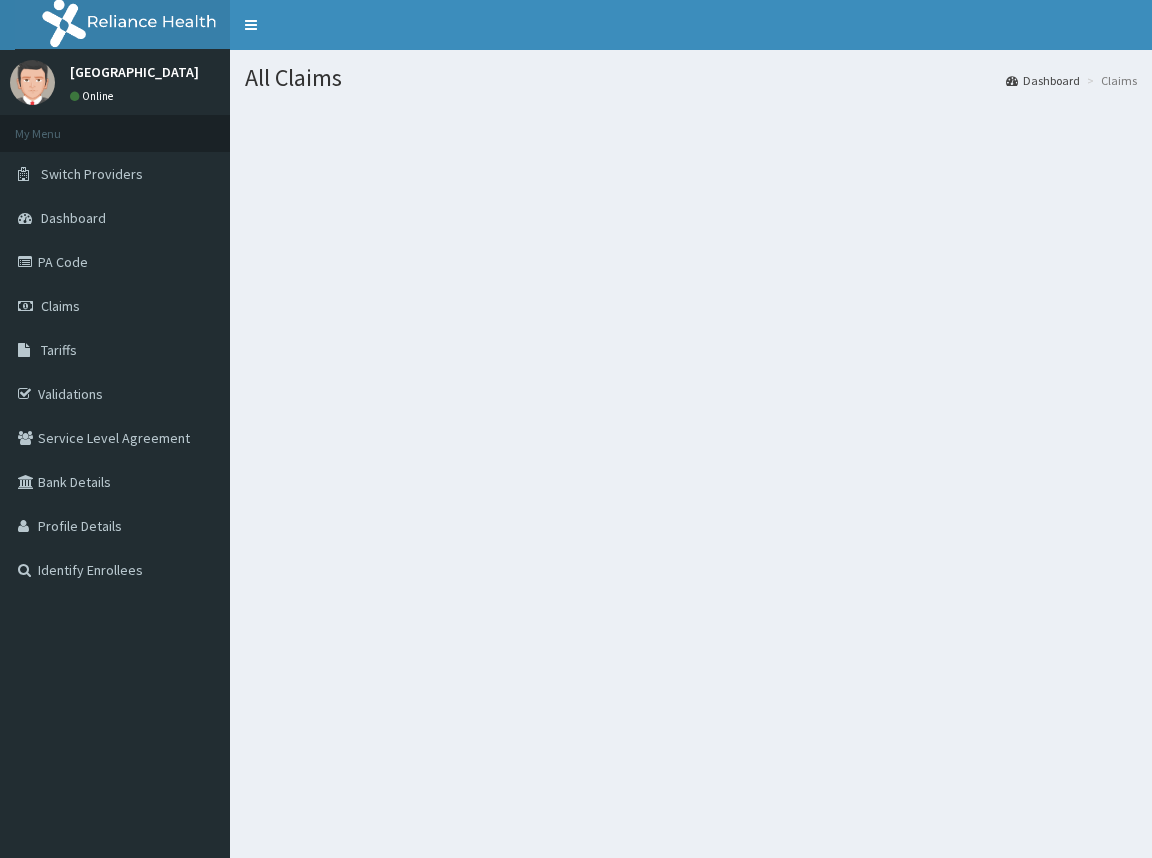 scroll, scrollTop: 0, scrollLeft: 0, axis: both 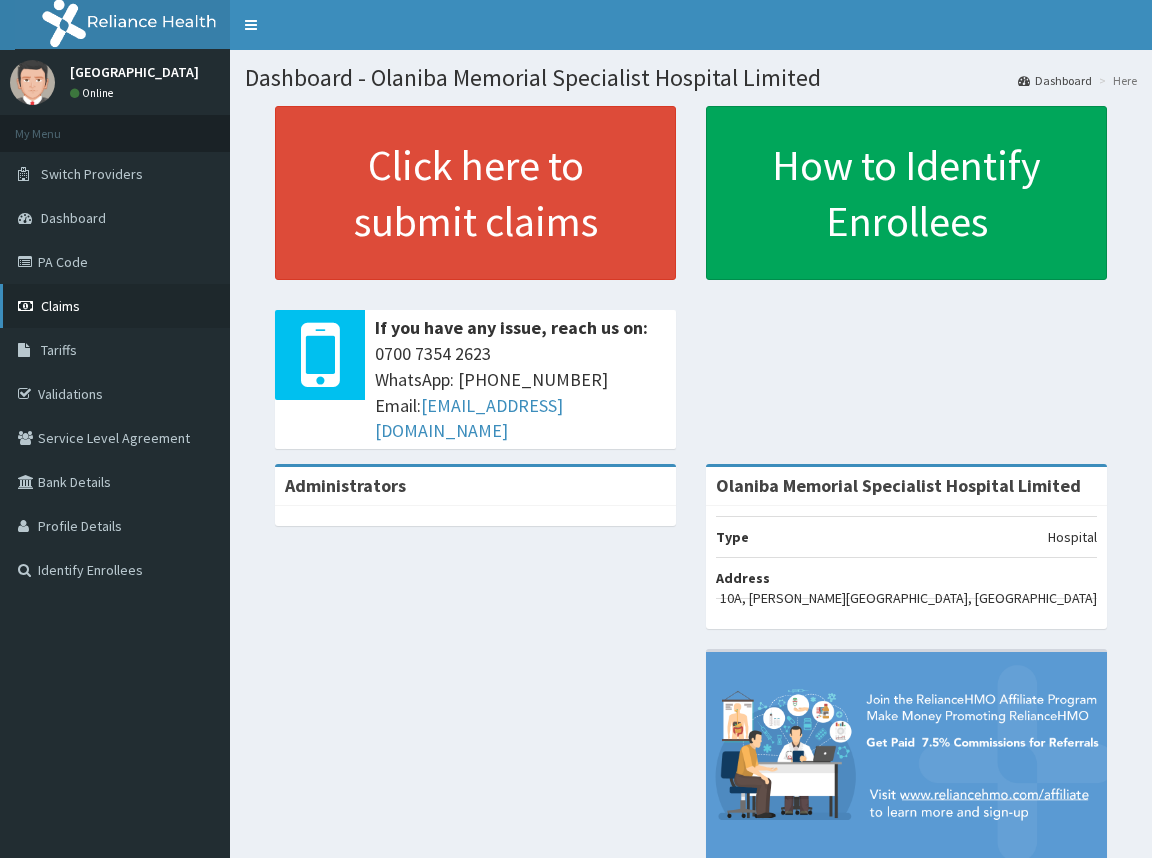 click on "Claims" at bounding box center (60, 306) 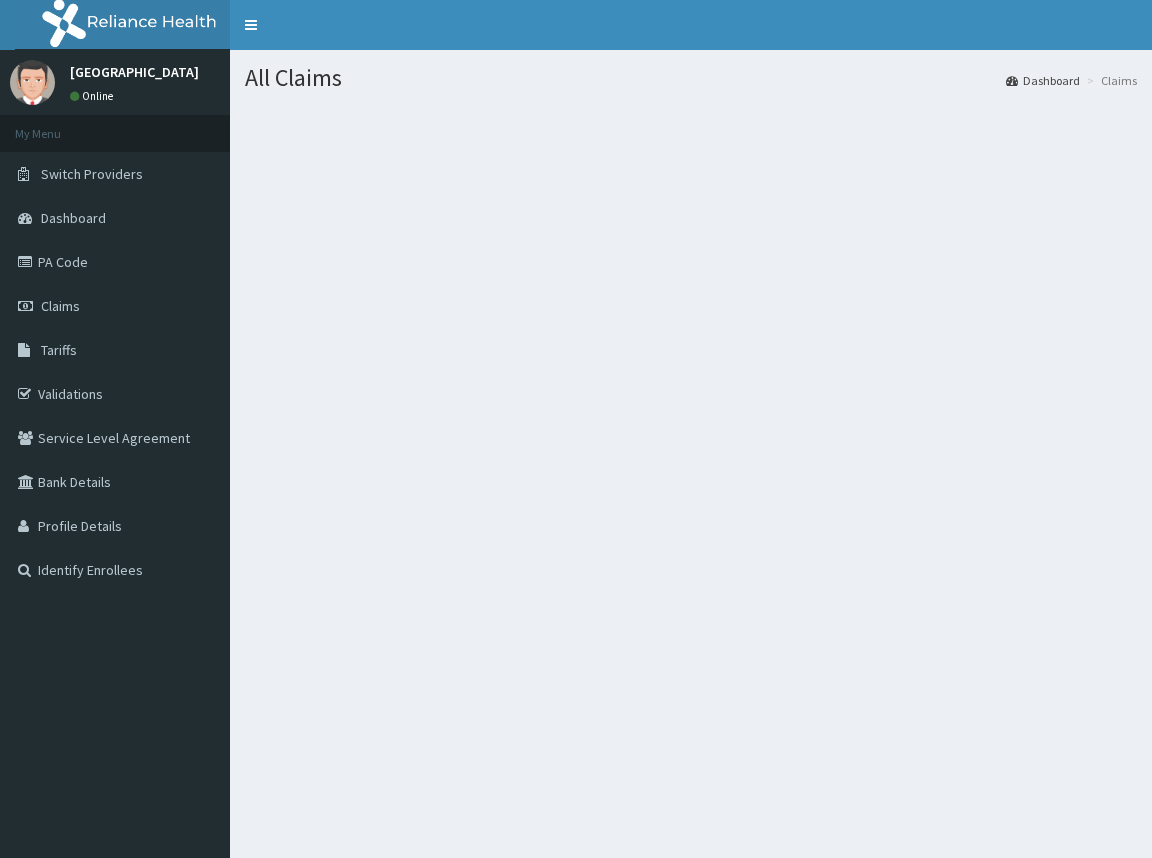 click on "Claims" at bounding box center [1109, 80] 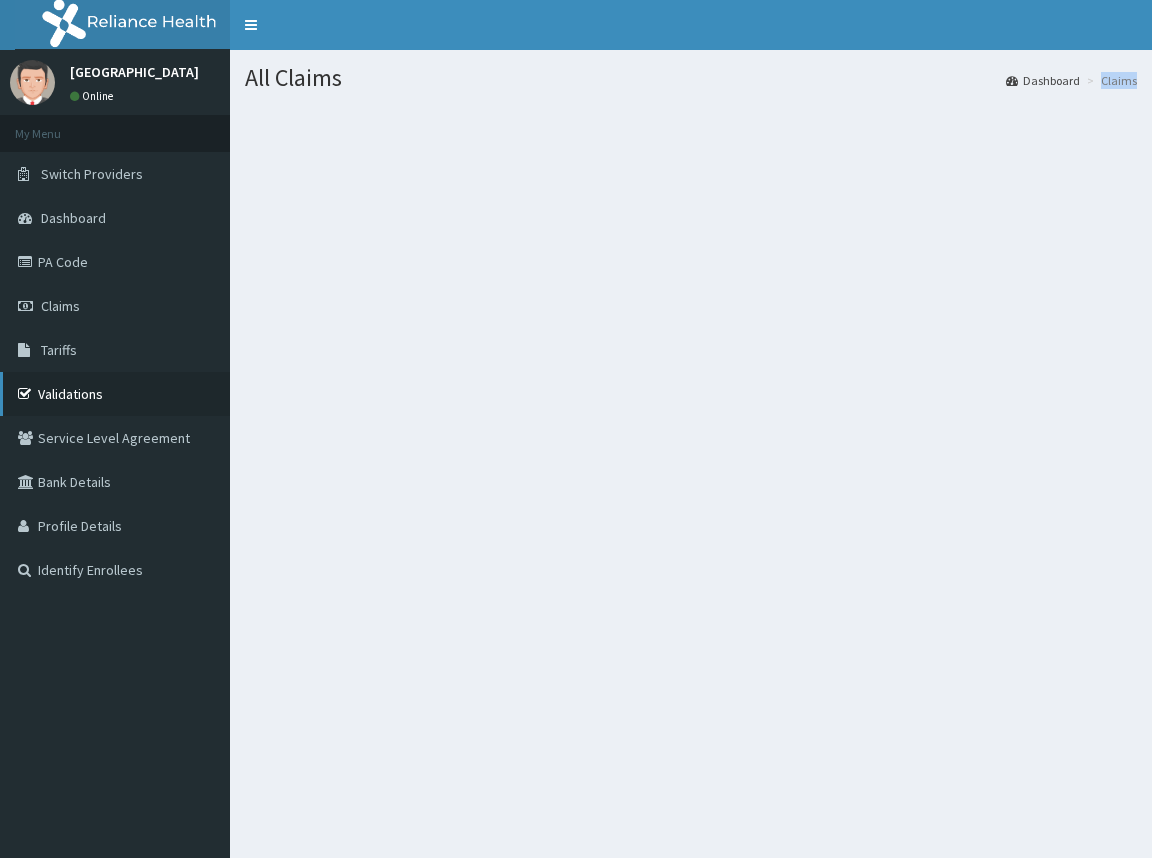 click on "Validations" at bounding box center (115, 394) 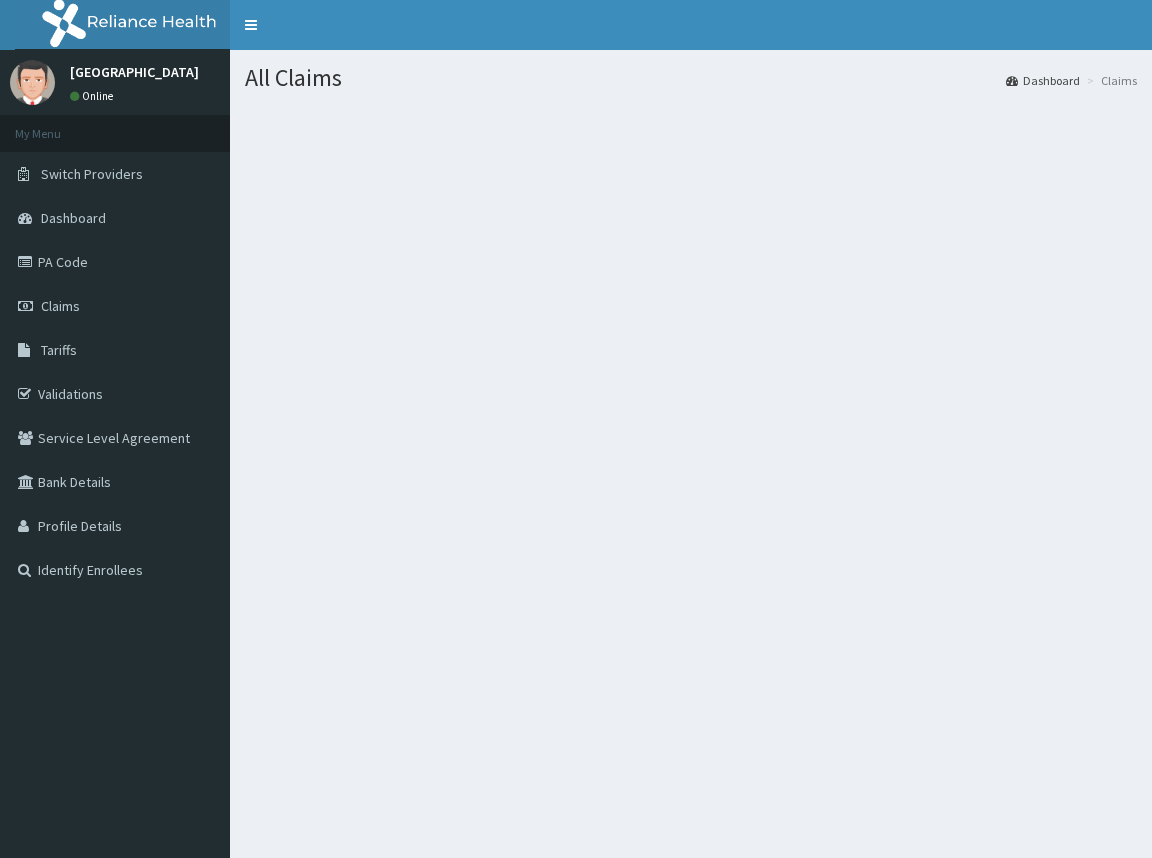 scroll, scrollTop: 0, scrollLeft: 0, axis: both 